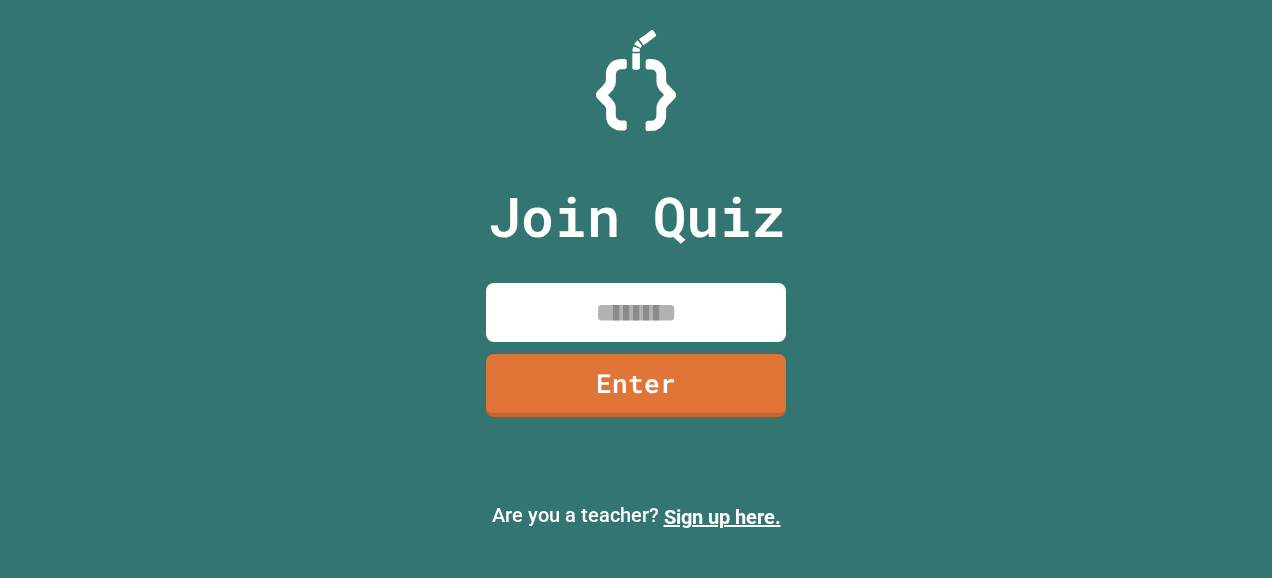 scroll, scrollTop: 0, scrollLeft: 0, axis: both 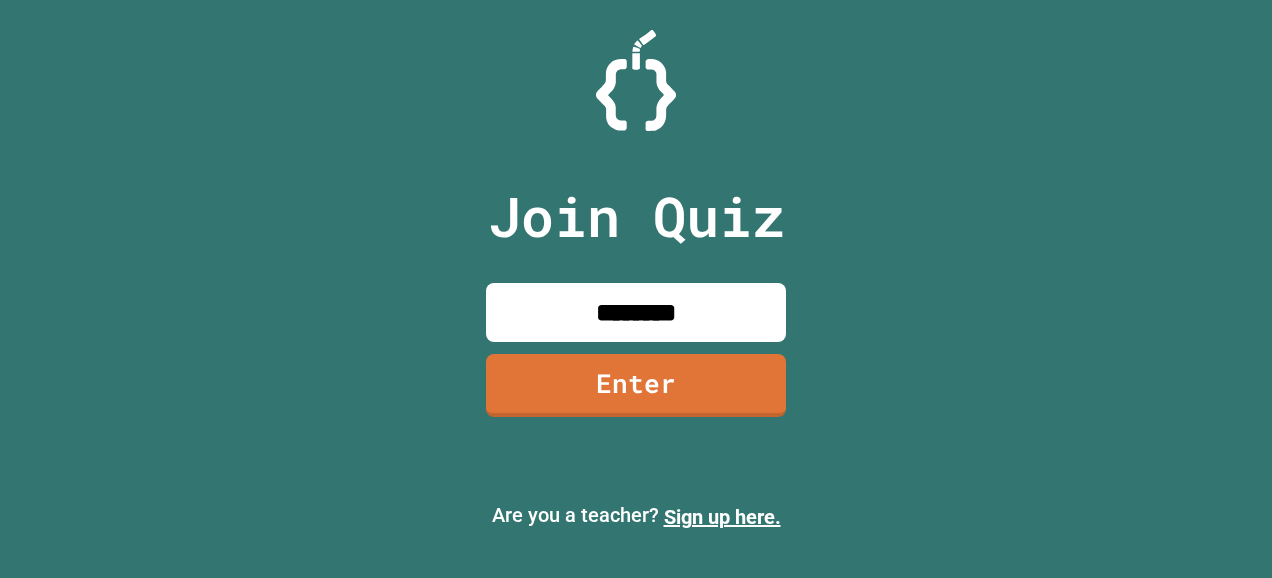 type on "********" 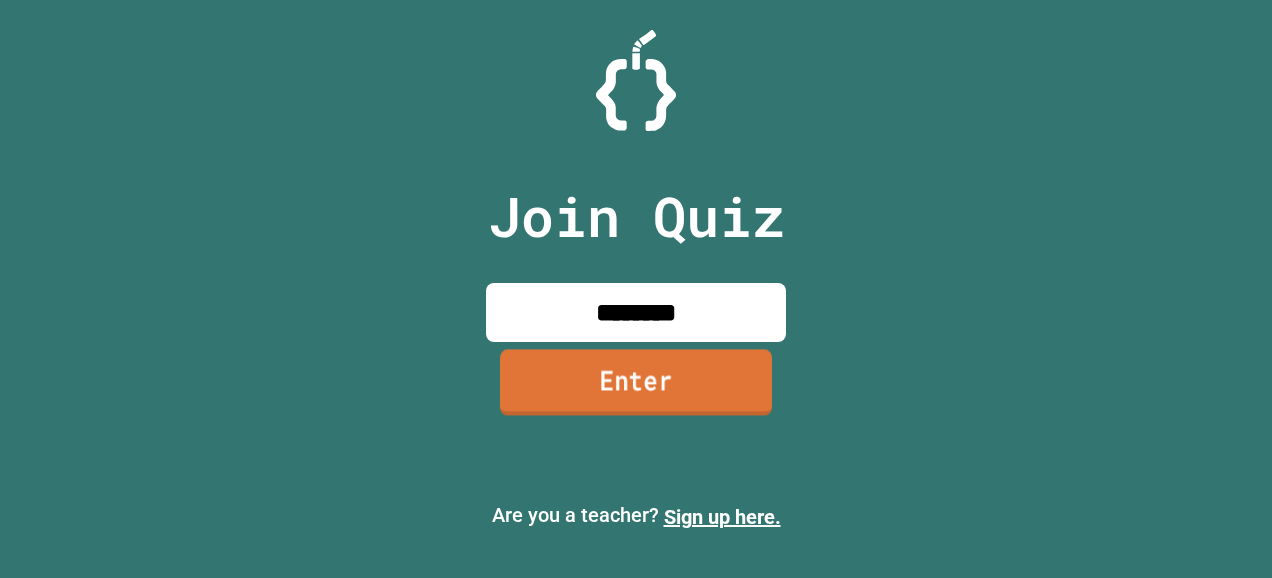 click on "Enter" at bounding box center (636, 383) 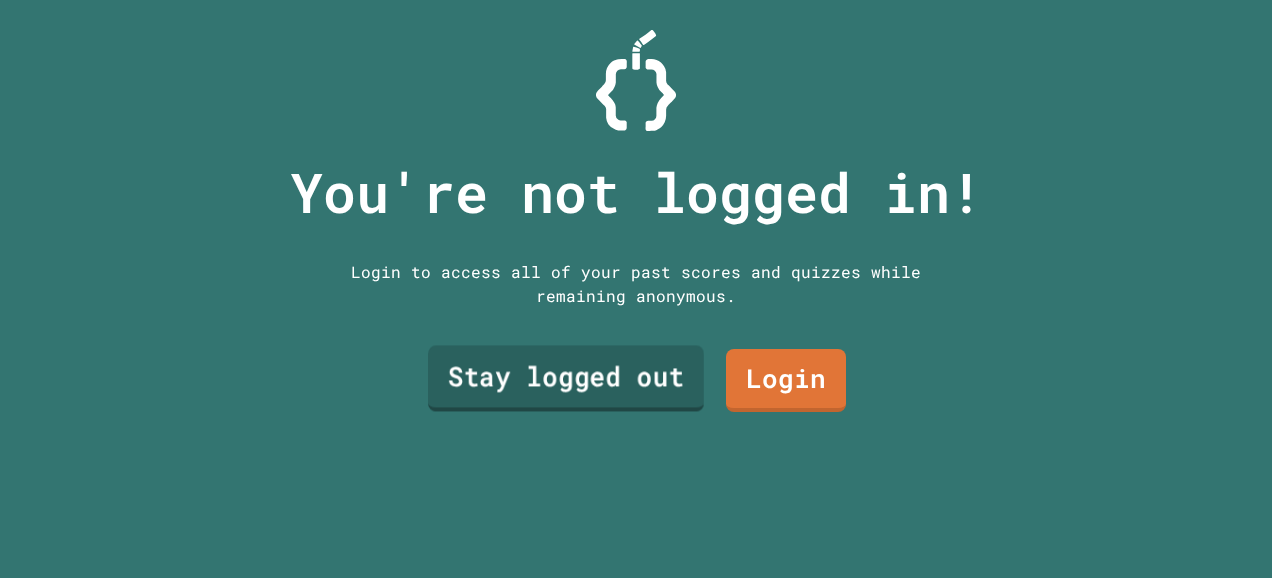 click on "Stay logged out" at bounding box center (566, 378) 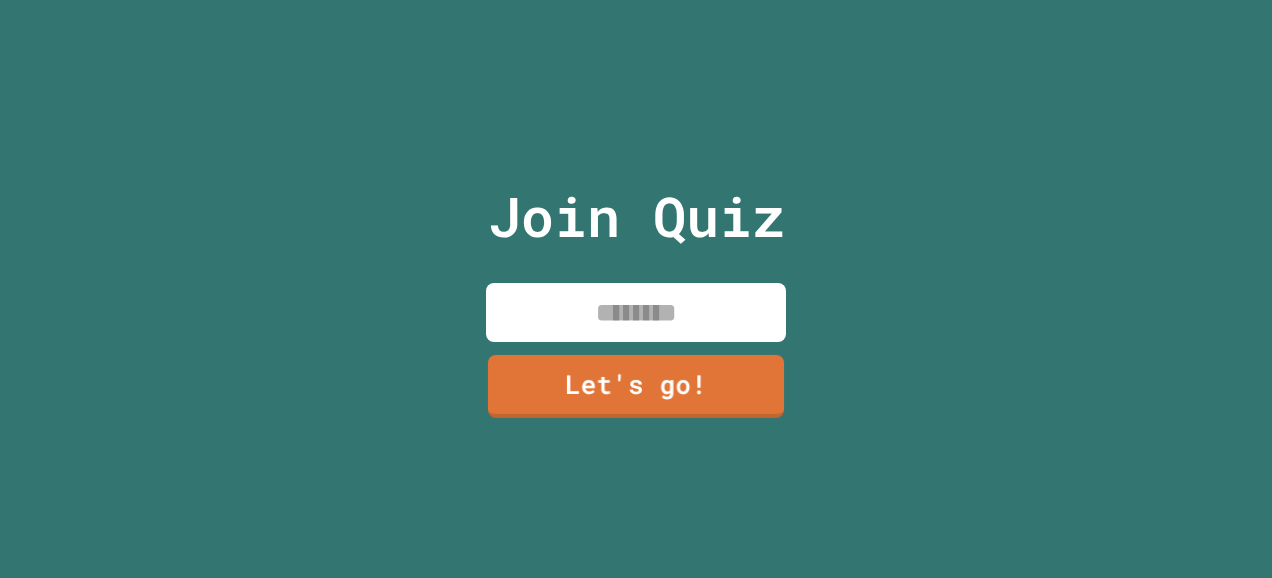 click at bounding box center (636, 312) 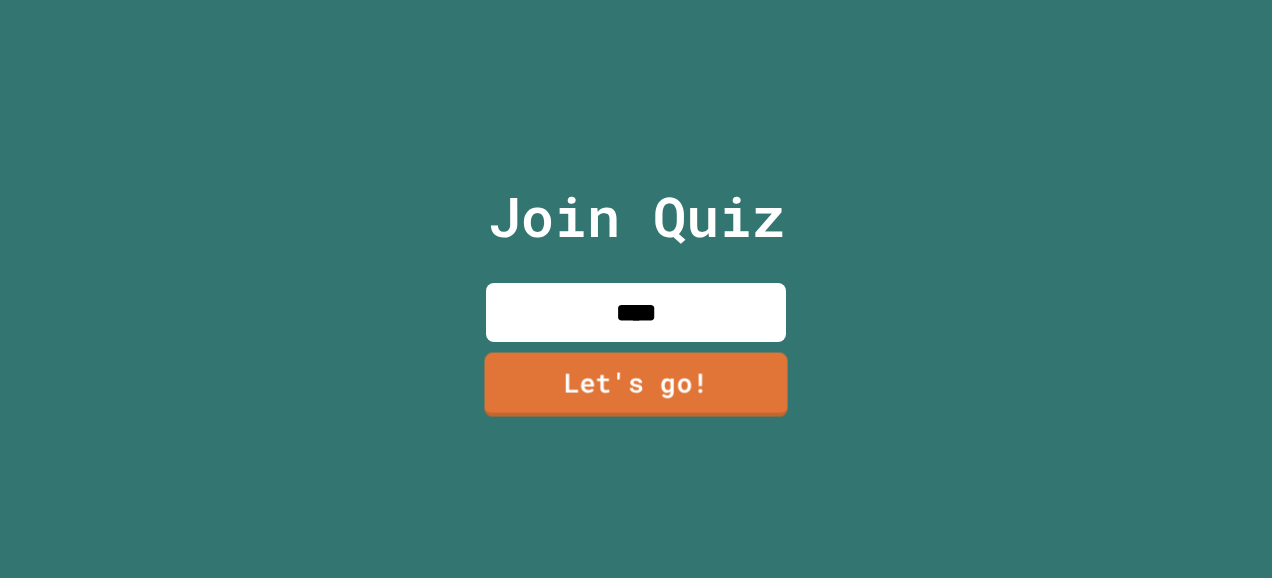 type on "****" 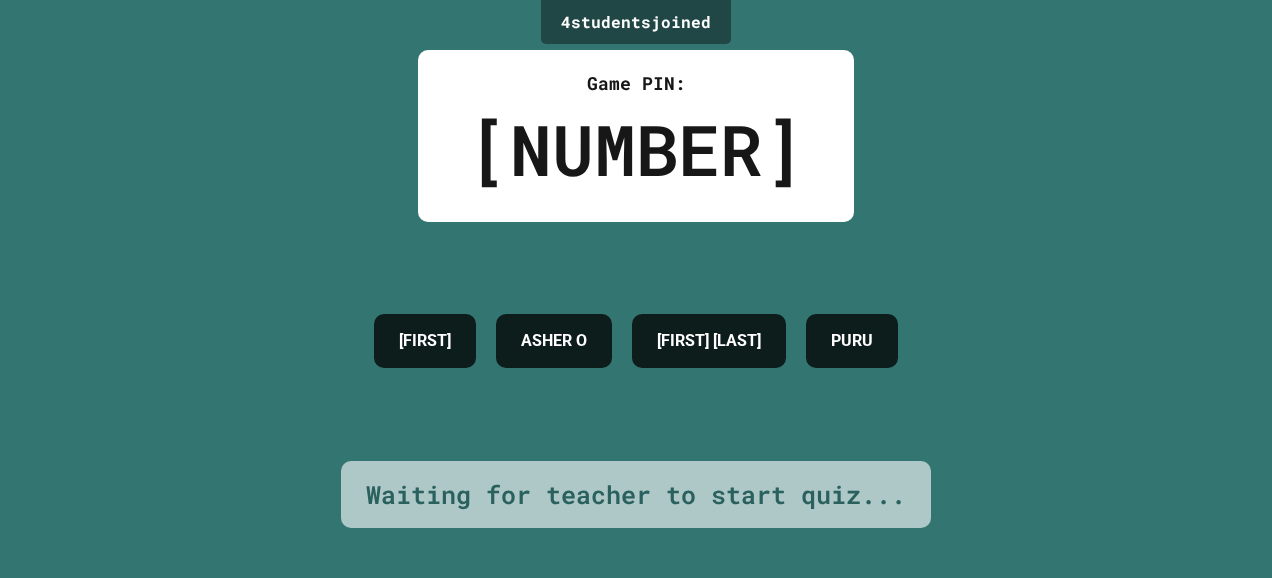 click on "[FIRST]" at bounding box center (425, 341) 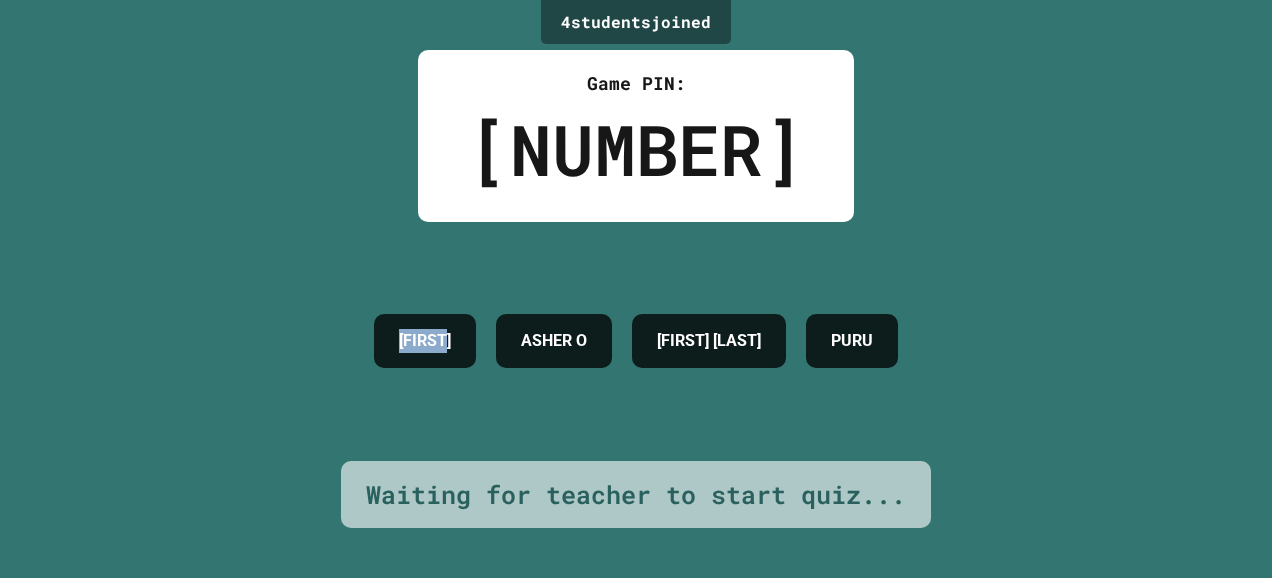 click on "[FIRST]" at bounding box center (425, 341) 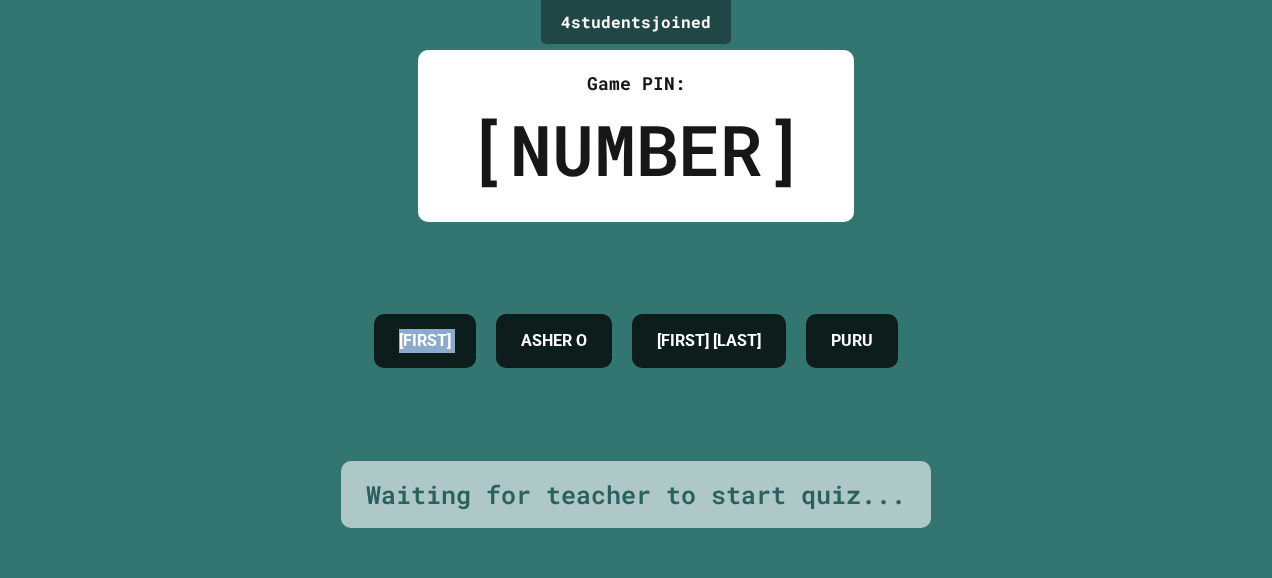 click on "[FIRST]" at bounding box center (425, 341) 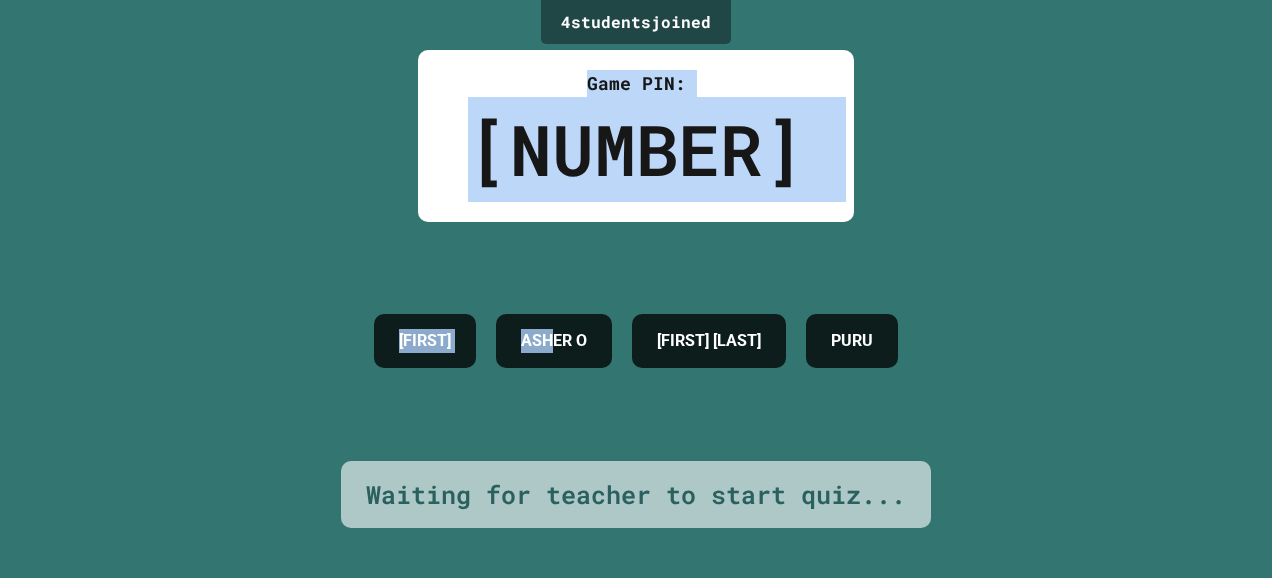 drag, startPoint x: 545, startPoint y: 336, endPoint x: 513, endPoint y: 20, distance: 317.61612 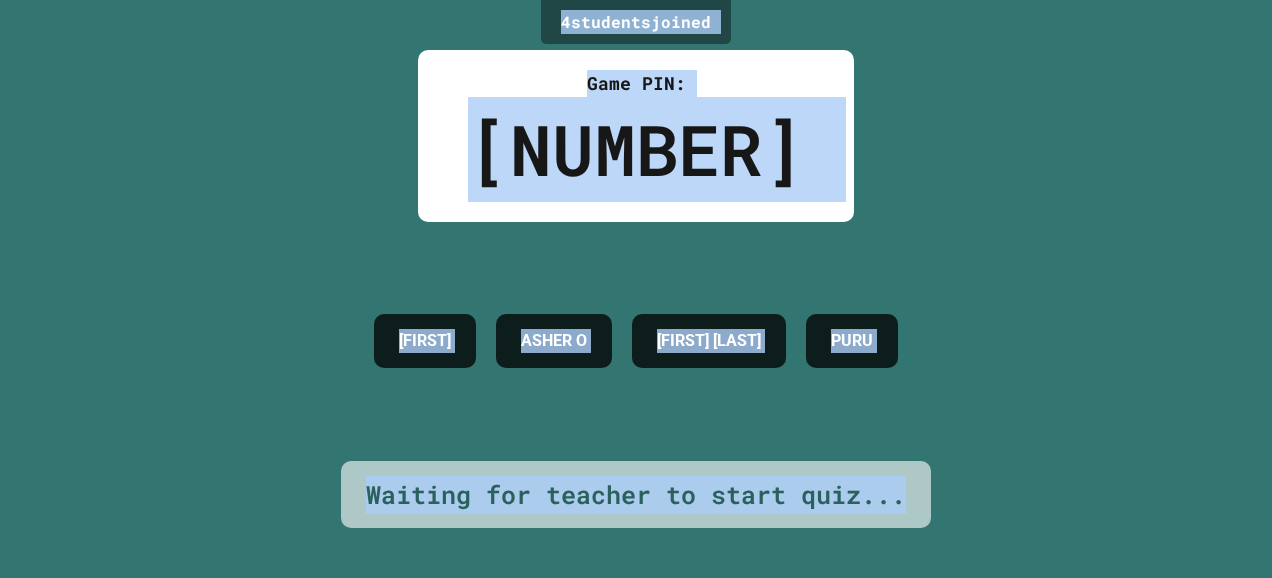 click on "[NUMBER] student s joined Game PIN: [NUMBER] [LAST] [LAST] O [FIRST] Waiting for teacher to start quiz..." at bounding box center (636, 289) 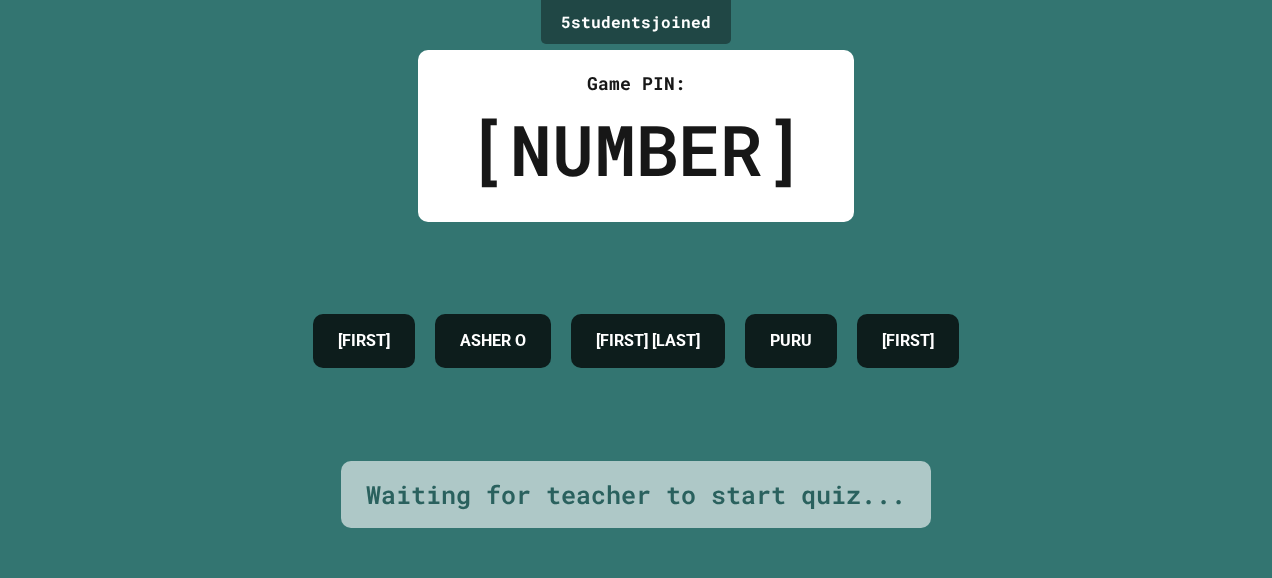 click on "[NUMBER] student s joined Game PIN: [NUMBER] [LAST] [LAST] O [FIRST] [FIRST] Waiting for teacher to start quiz..." at bounding box center (636, 289) 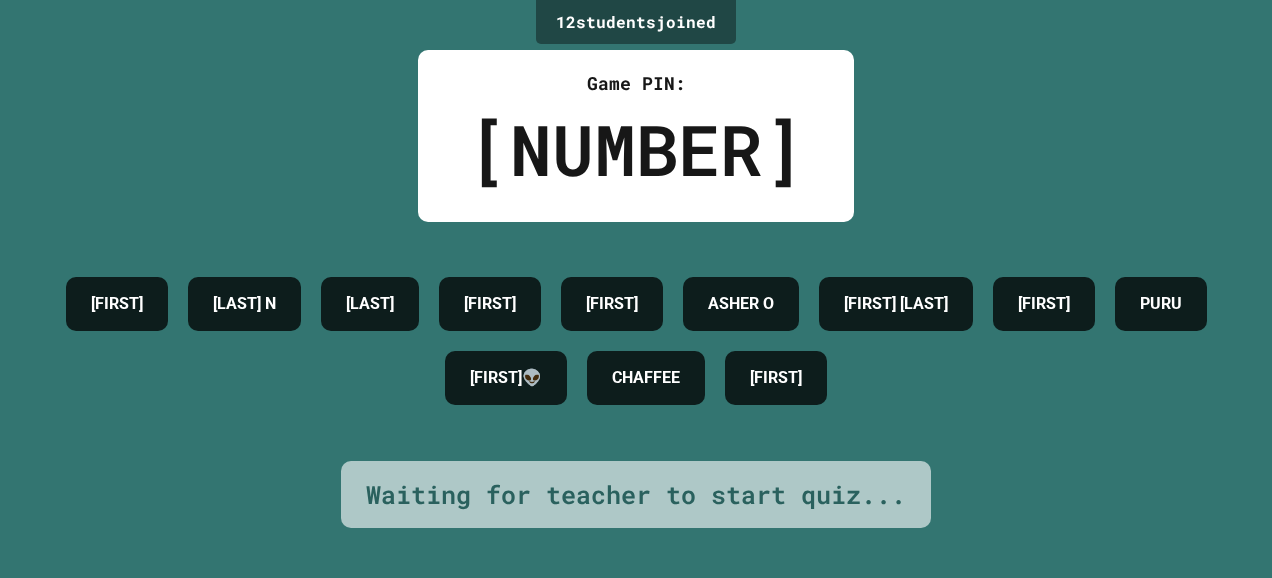 click on "[NUMBER] student s joined Game PIN: [NUMBER] [FIRST] [LAST] N [LAST] [LAST] [FIRST] O [FIRST] [FIRST] [FIRST] 👽 [FIRST] [FIRST] Waiting for teacher to start quiz..." at bounding box center (636, 289) 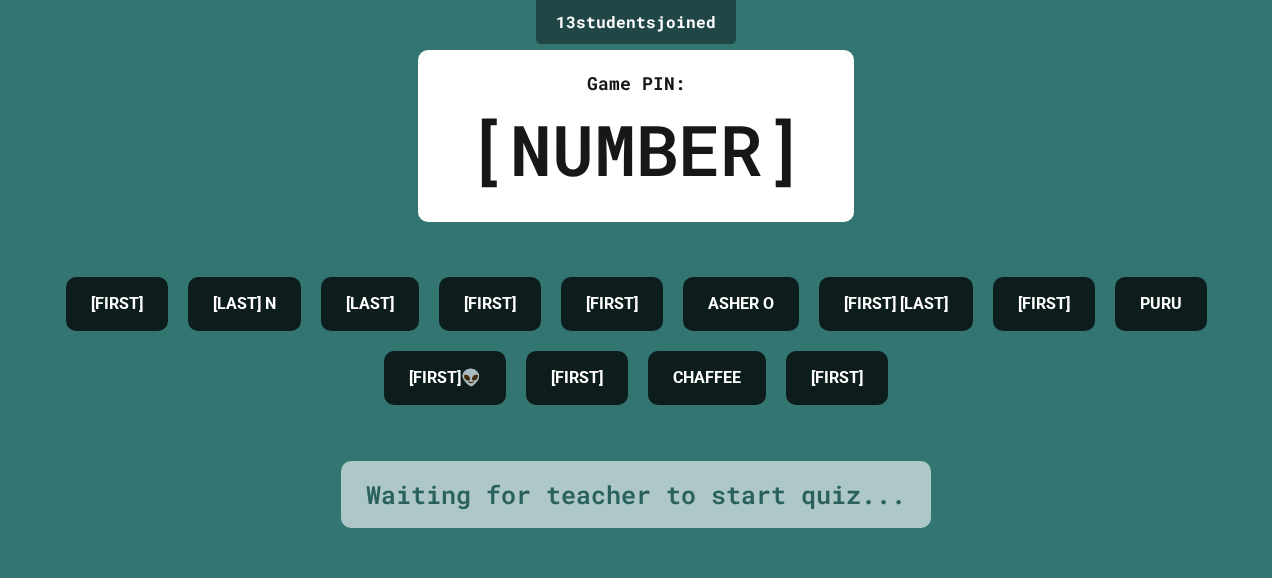 click on "[LAST]" at bounding box center (370, 304) 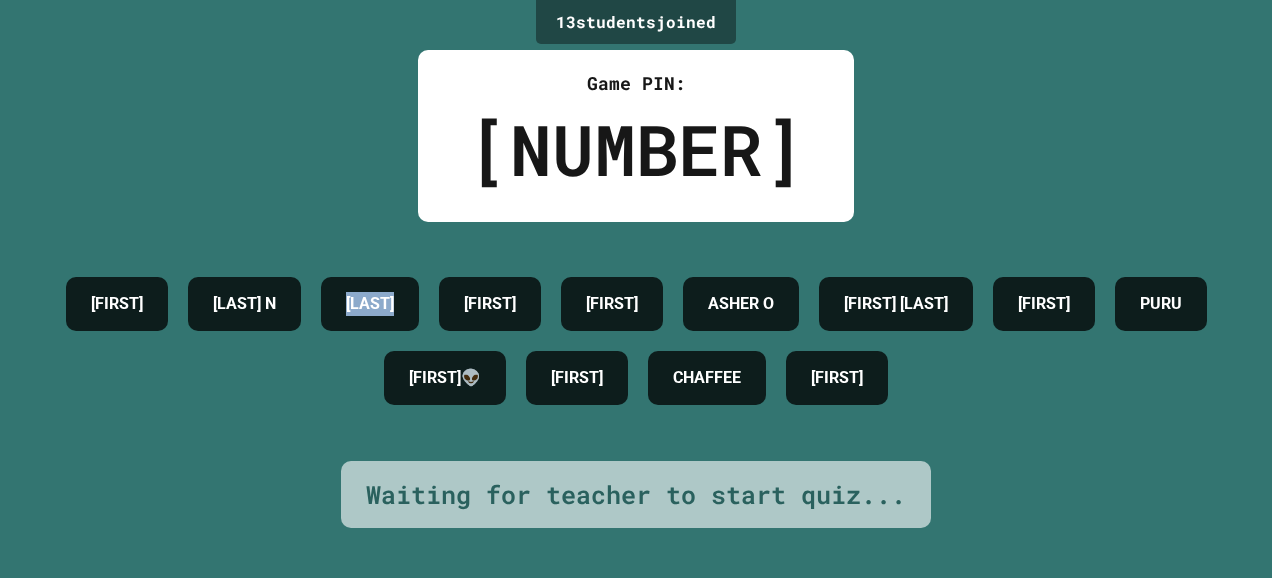 click on "[LAST]" at bounding box center [370, 304] 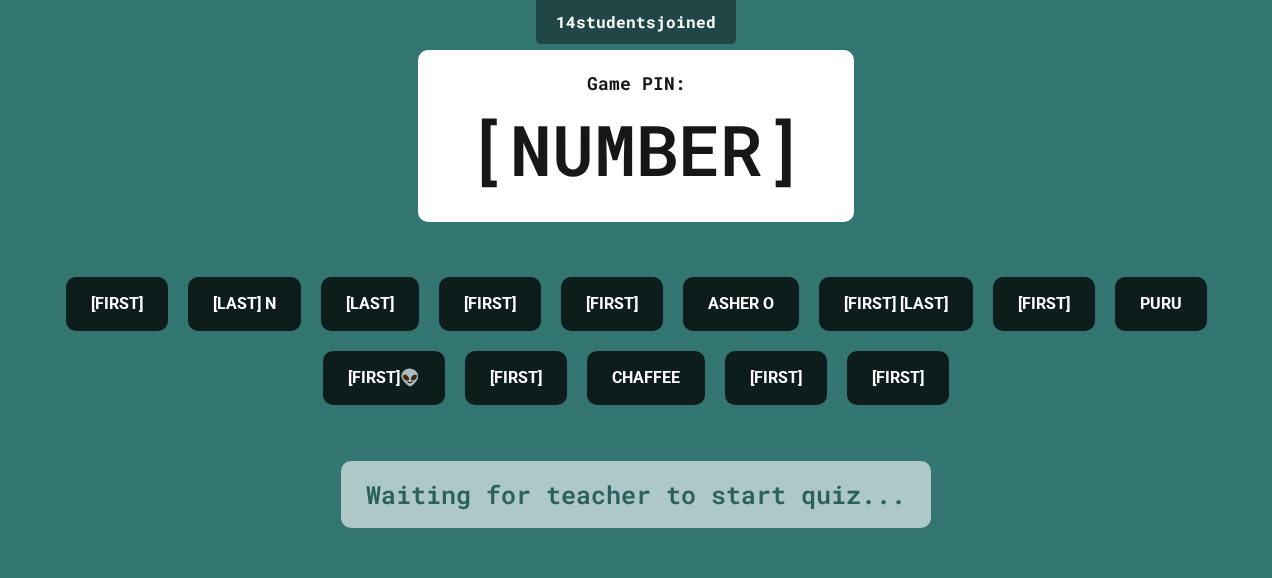 click on "[FIRST] [LAST] N [LAST] [LAST] [FIRST] O [FIRST] [FIRST] [FIRST] 👽 [FIRST] [FIRST] [FIRST] [FIRST]" at bounding box center [636, 341] 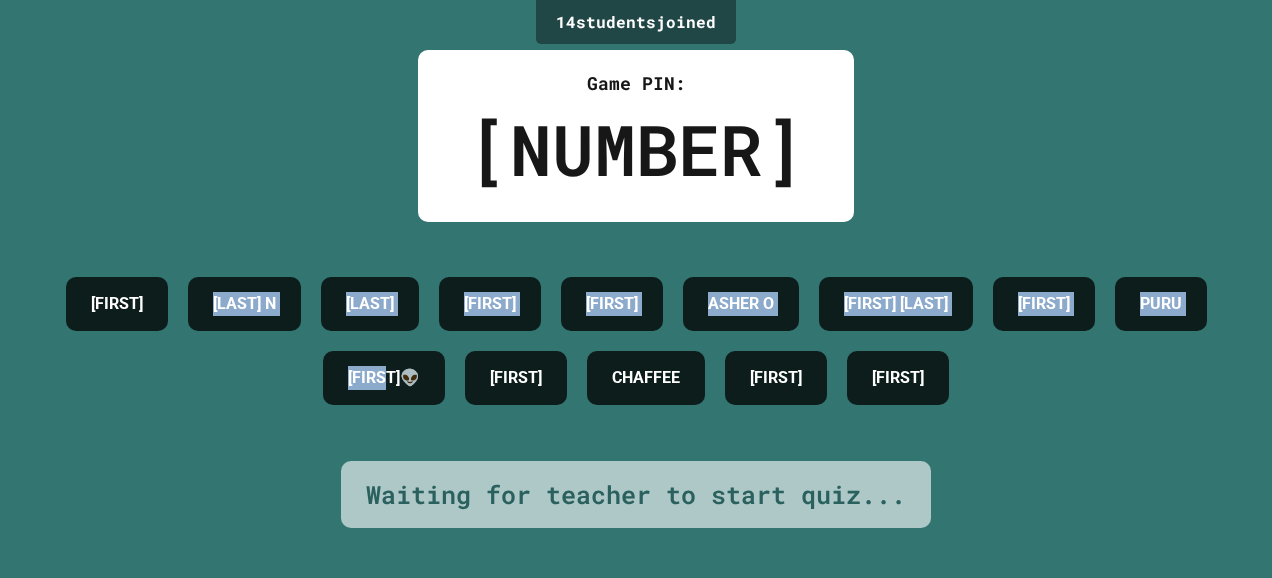 drag, startPoint x: 299, startPoint y: 262, endPoint x: 732, endPoint y: 391, distance: 451.8075 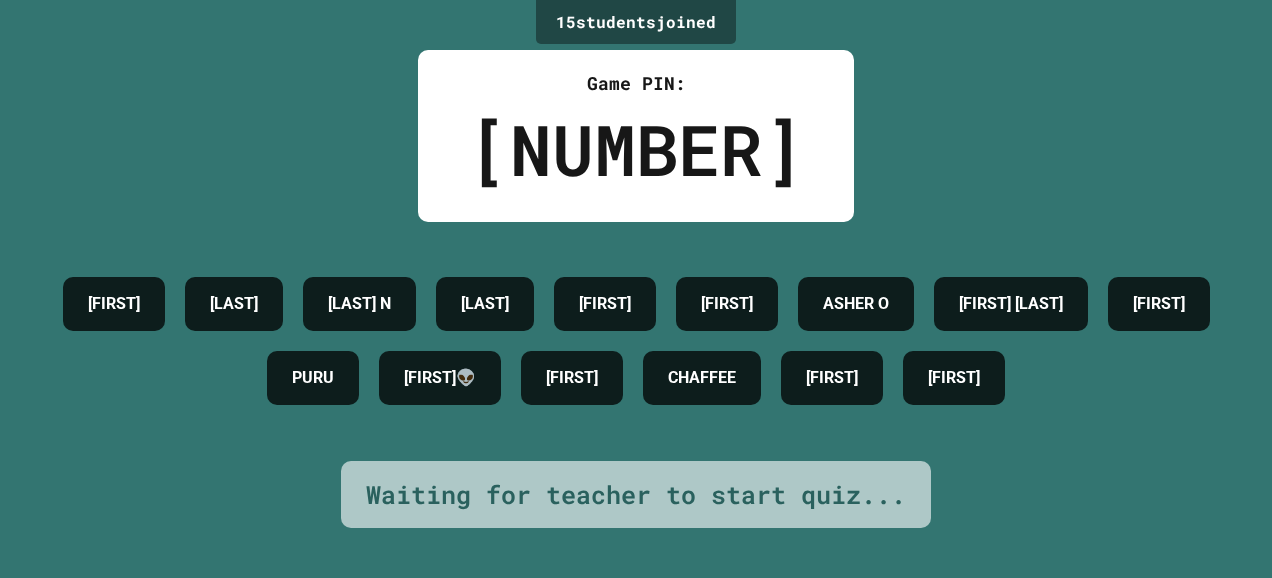 click on "[LAST]" at bounding box center [234, 304] 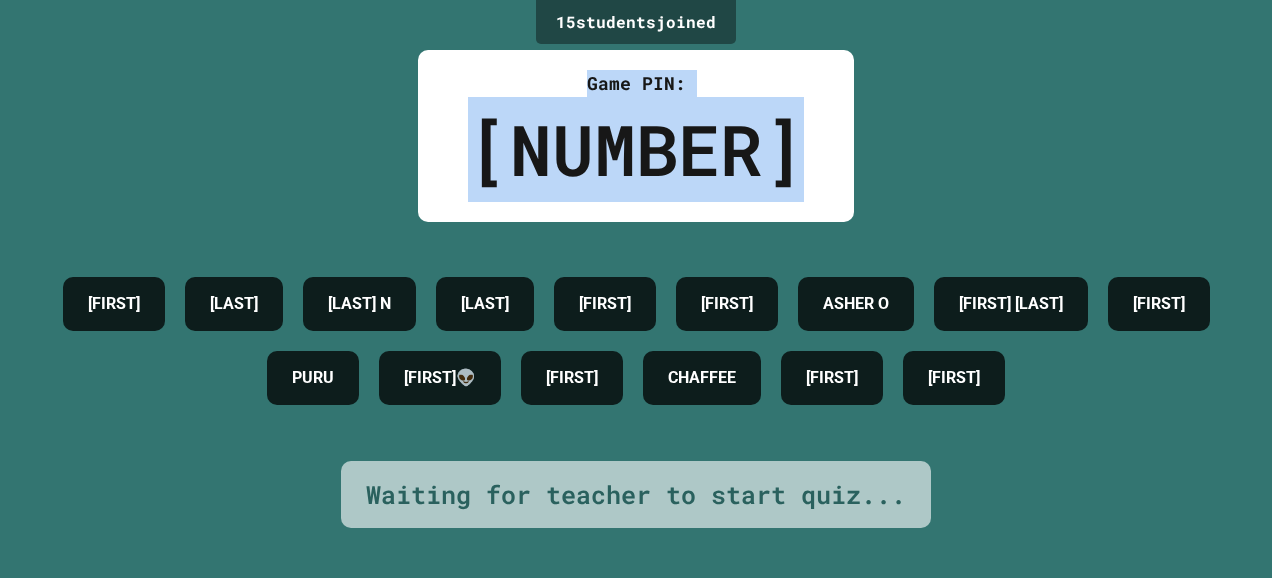 drag, startPoint x: 656, startPoint y: 154, endPoint x: 550, endPoint y: 54, distance: 145.72577 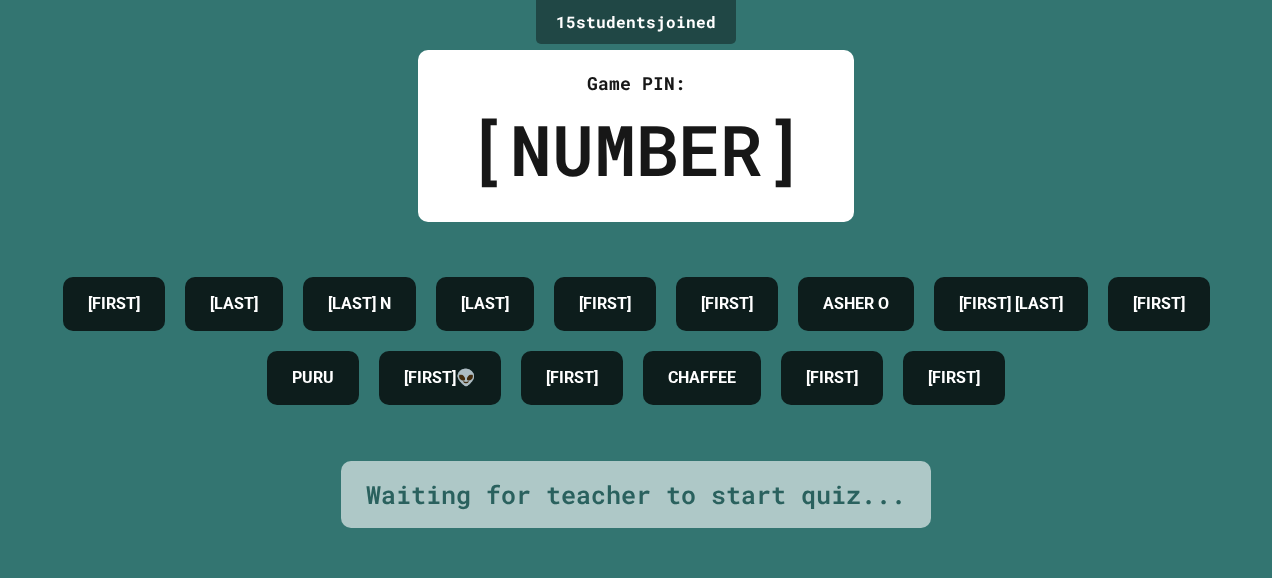 click on "[NUMBER]" at bounding box center [636, 149] 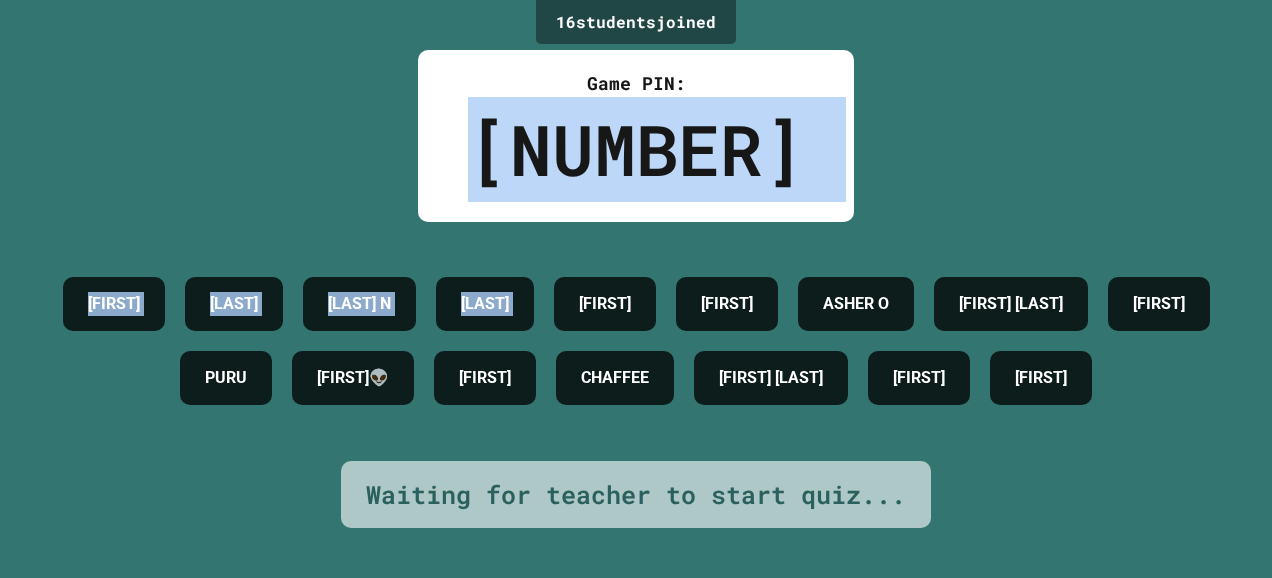 drag, startPoint x: 610, startPoint y: 141, endPoint x: 831, endPoint y: 222, distance: 235.3763 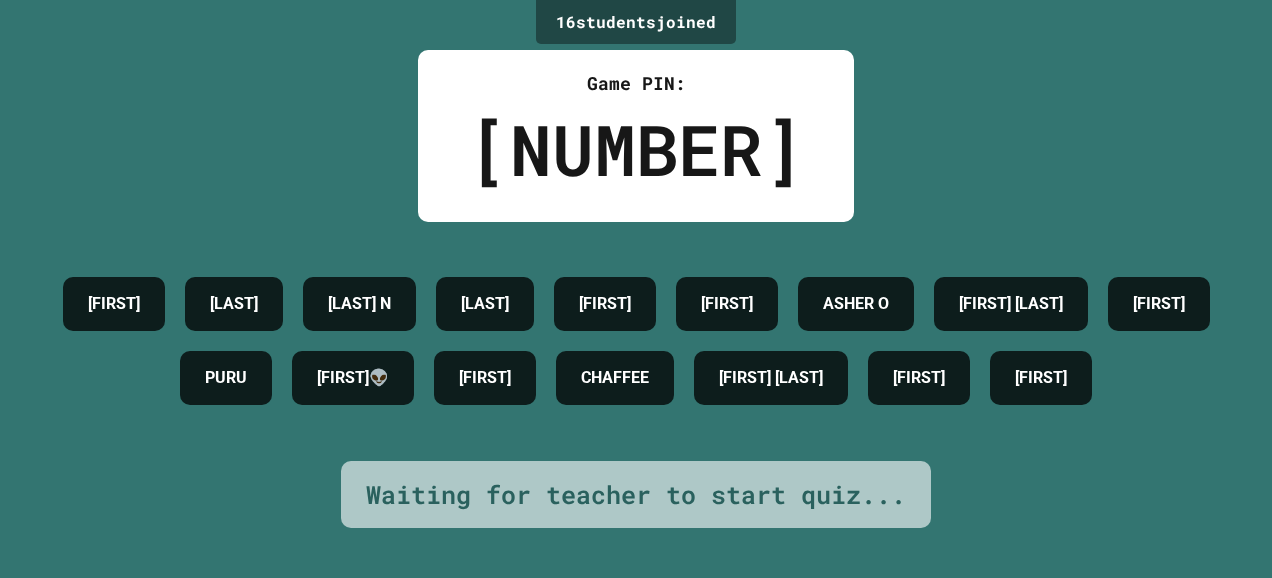 click on "[NUMBER] student s joined" at bounding box center (636, 22) 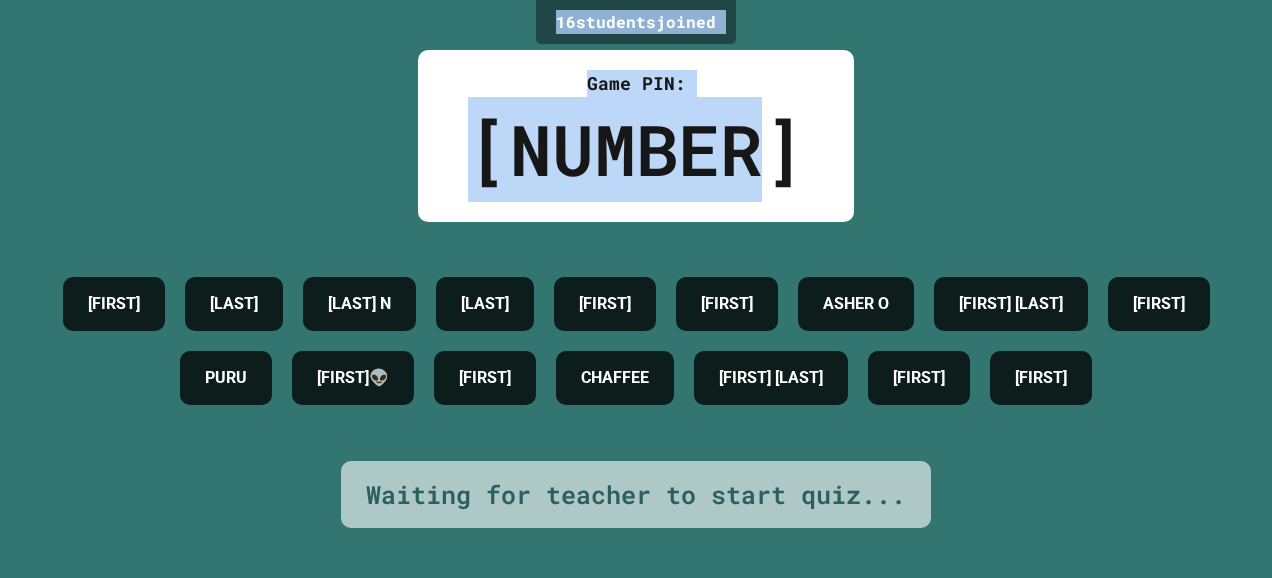 drag, startPoint x: 539, startPoint y: 17, endPoint x: 782, endPoint y: 215, distance: 313.45334 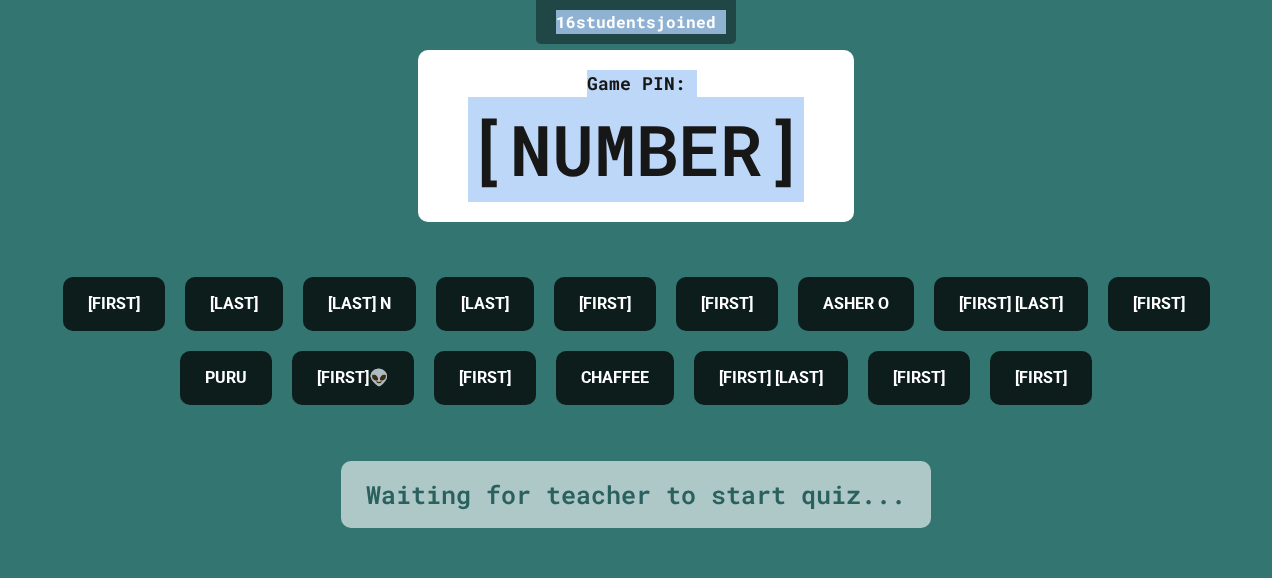 click on "[NUMBER] student s joined" at bounding box center [636, 22] 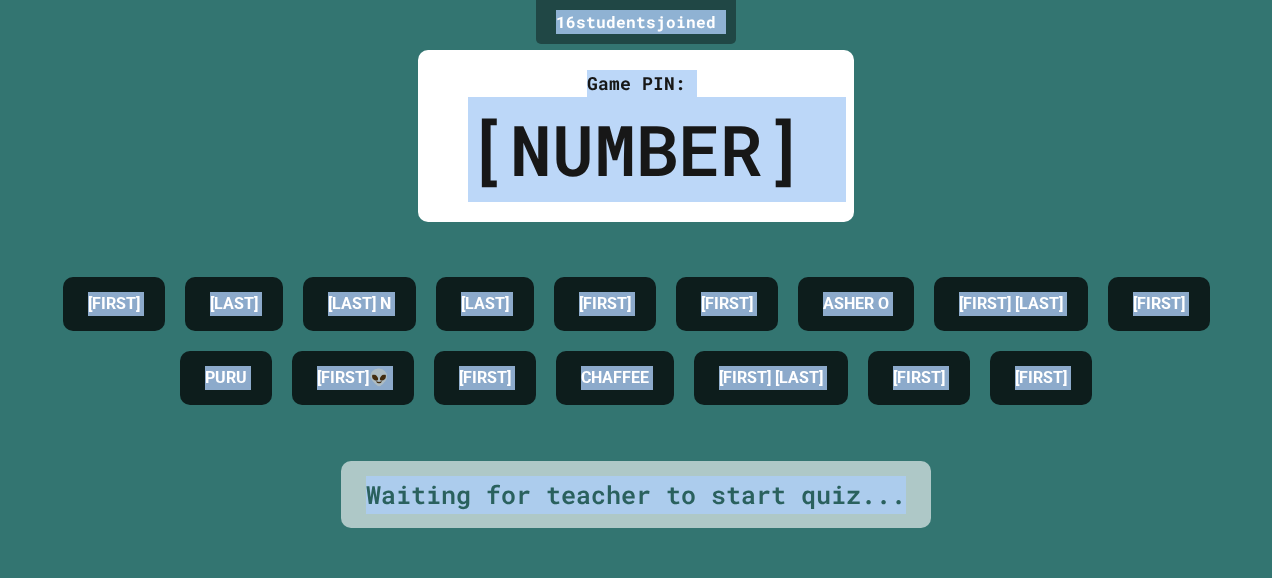 drag, startPoint x: 542, startPoint y: 20, endPoint x: 918, endPoint y: 536, distance: 638.46063 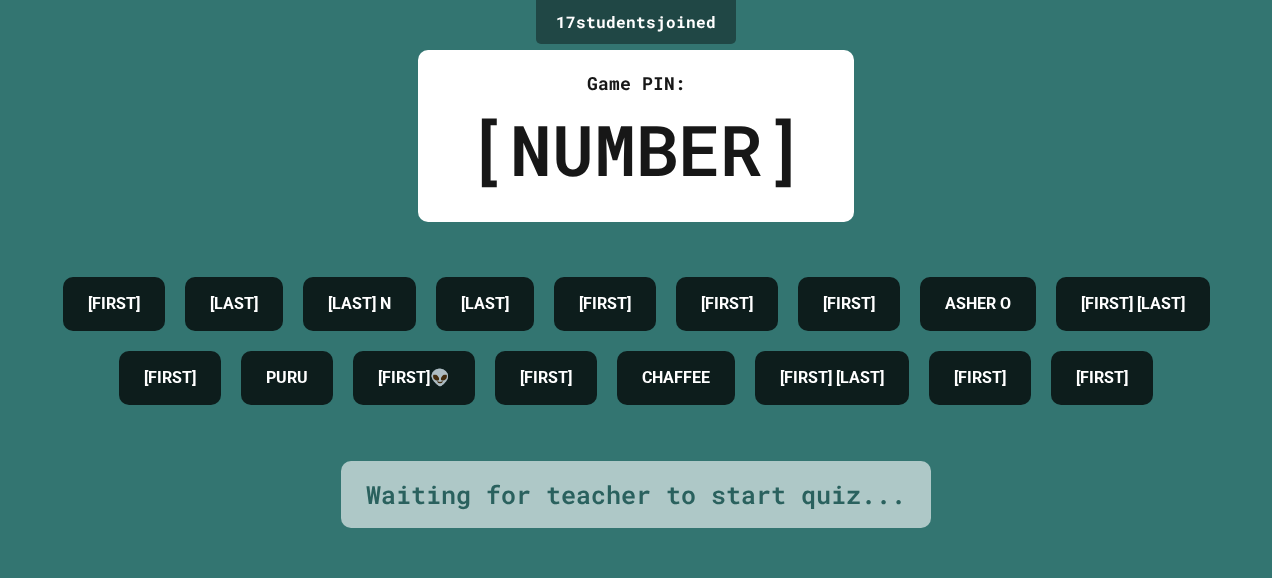 scroll, scrollTop: 0, scrollLeft: 0, axis: both 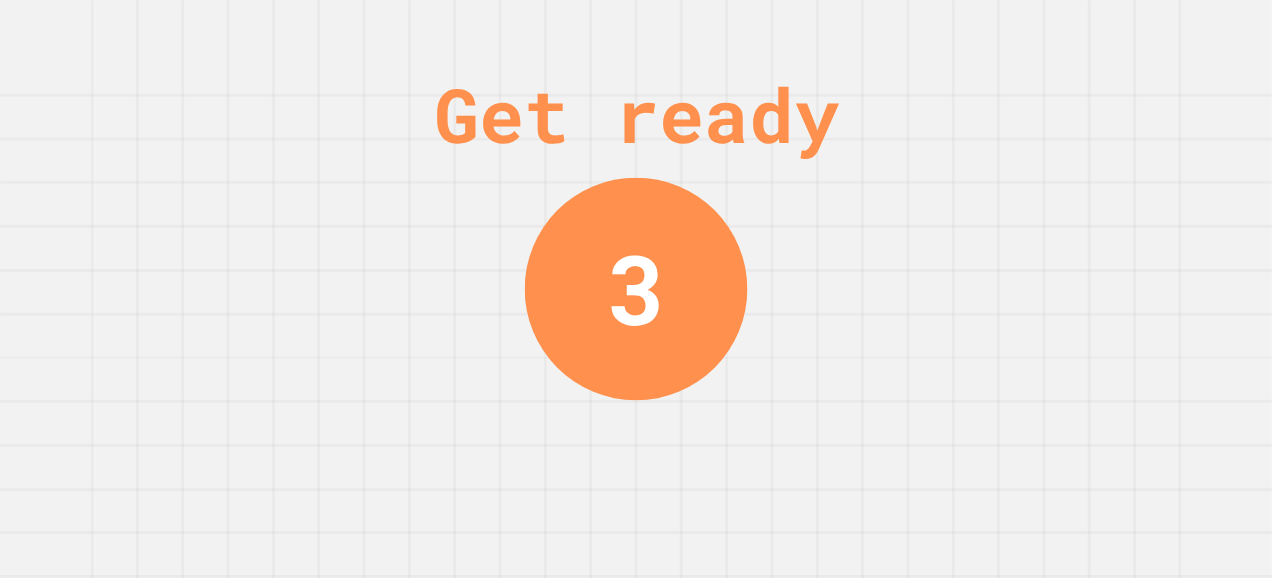 click on "Get ready 3" at bounding box center (636, 289) 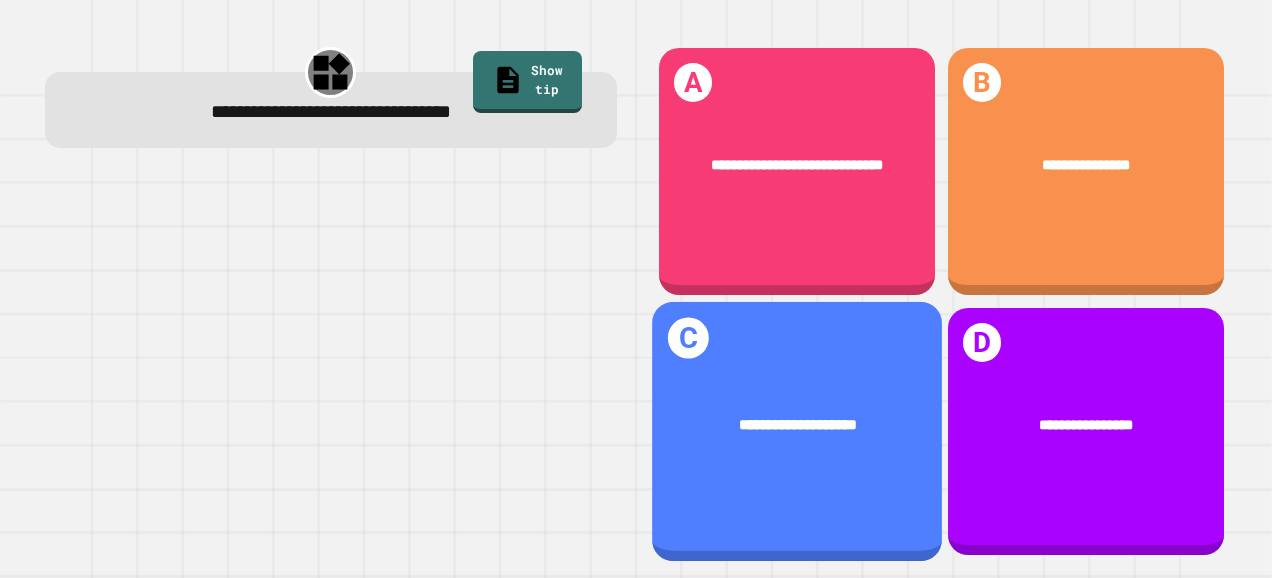 click on "**********" at bounding box center (797, 432) 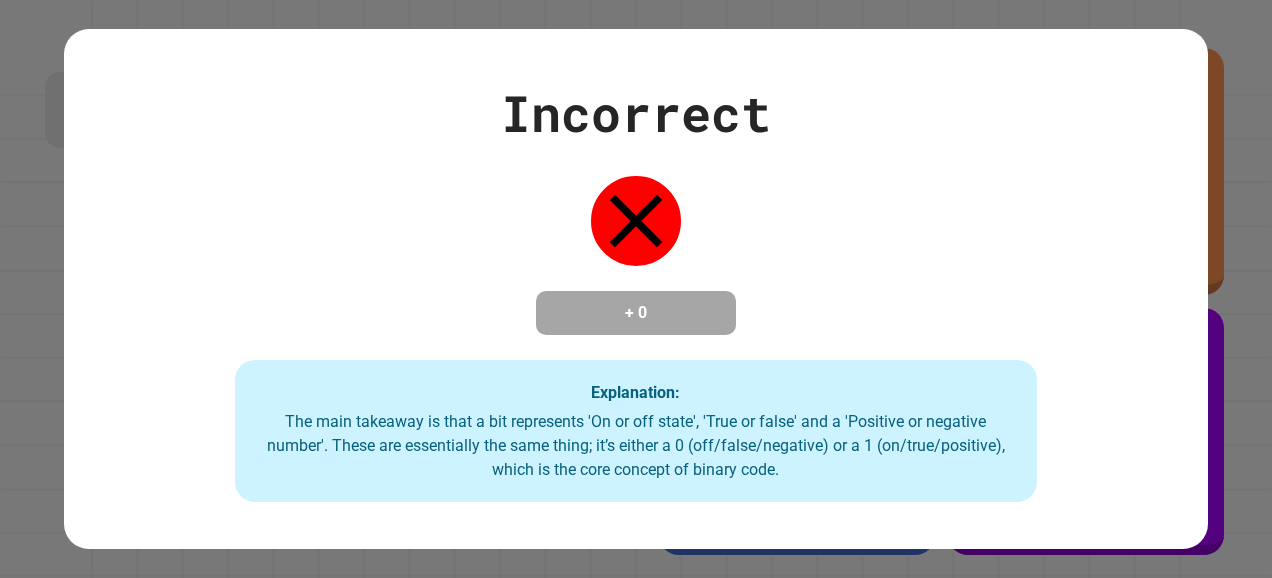 click on "Incorrect   + 0 Explanation:   The main takeaway is that a bit represents 'On or off state', 'True or false' and a 'Positive or negative number'. These are essentially the same thing; it’s either a 0 (off/false/negative) or a 1 (on/true/positive), which is the core concept of binary code." at bounding box center [636, 289] 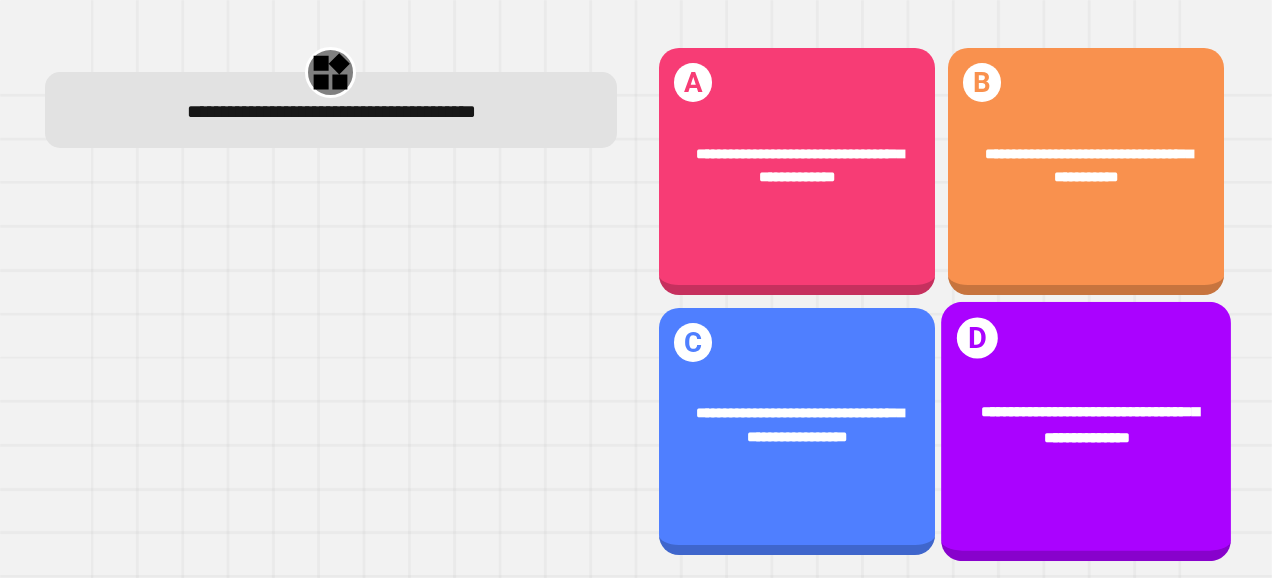 click on "**********" at bounding box center (1089, 424) 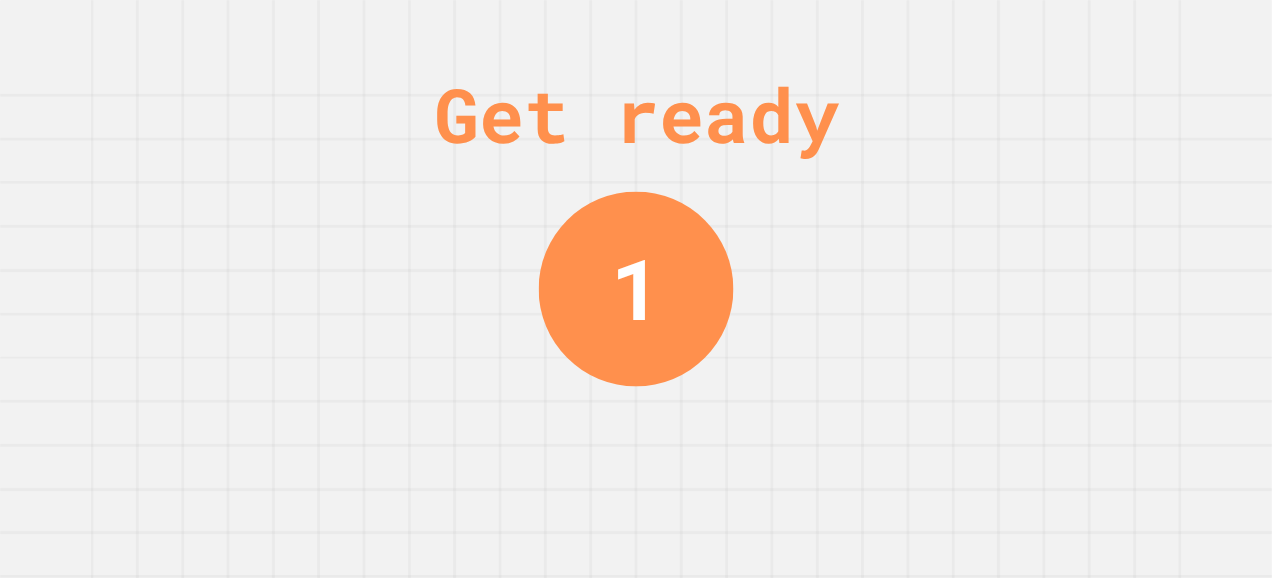 click on "Get ready 1" at bounding box center (636, 289) 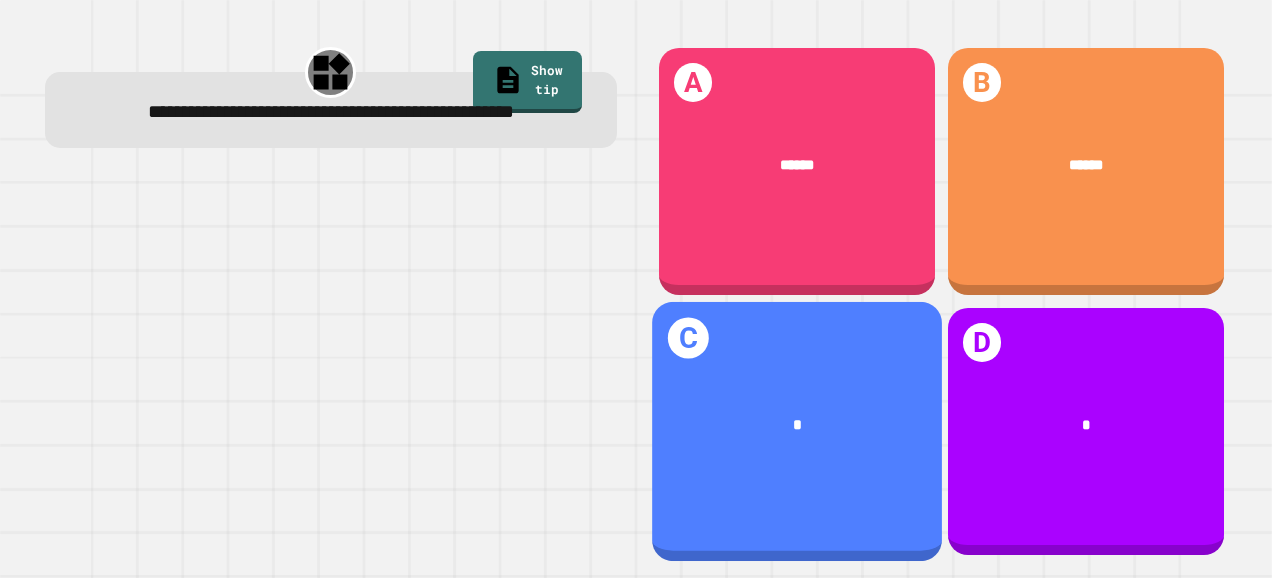 click on "*" at bounding box center (797, 426) 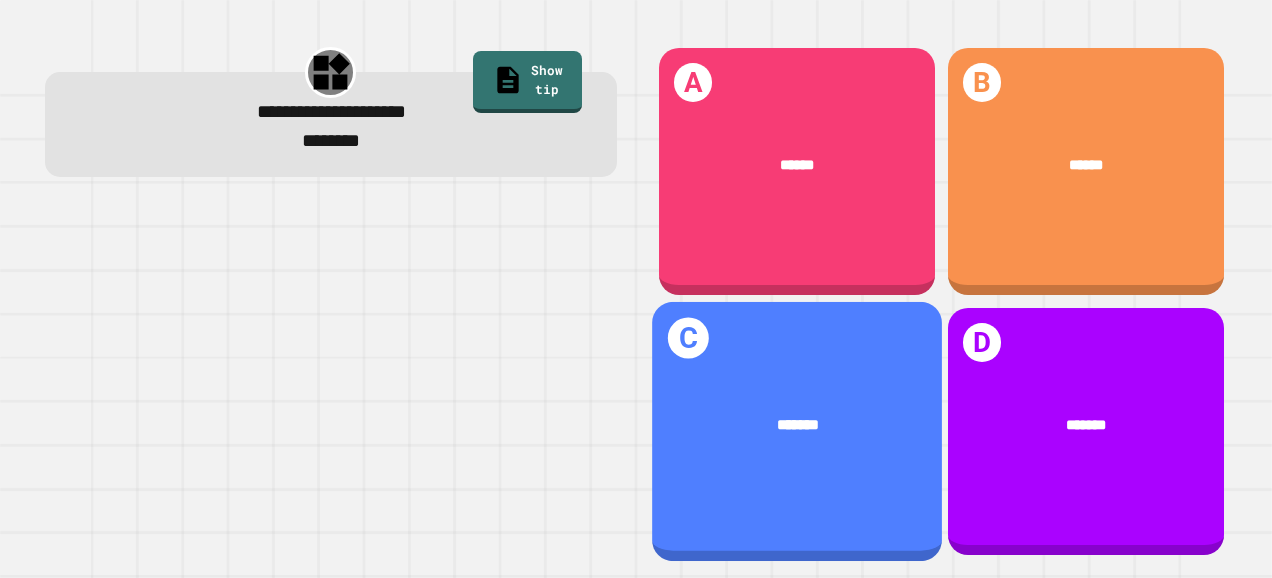 click on "*******" at bounding box center (797, 426) 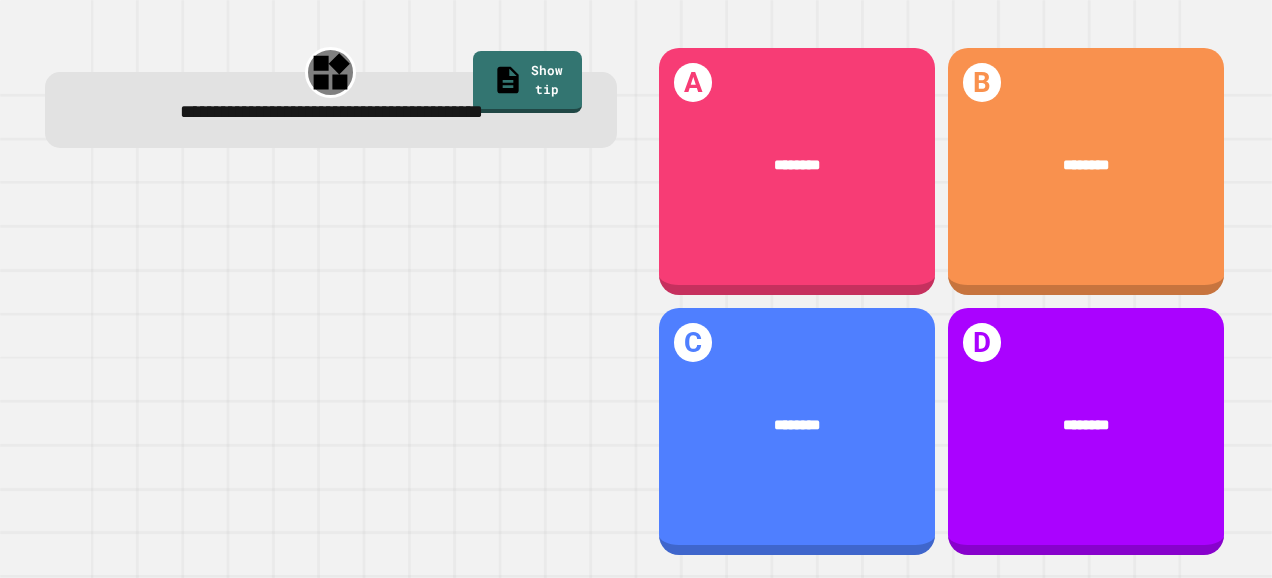 click at bounding box center [331, 366] 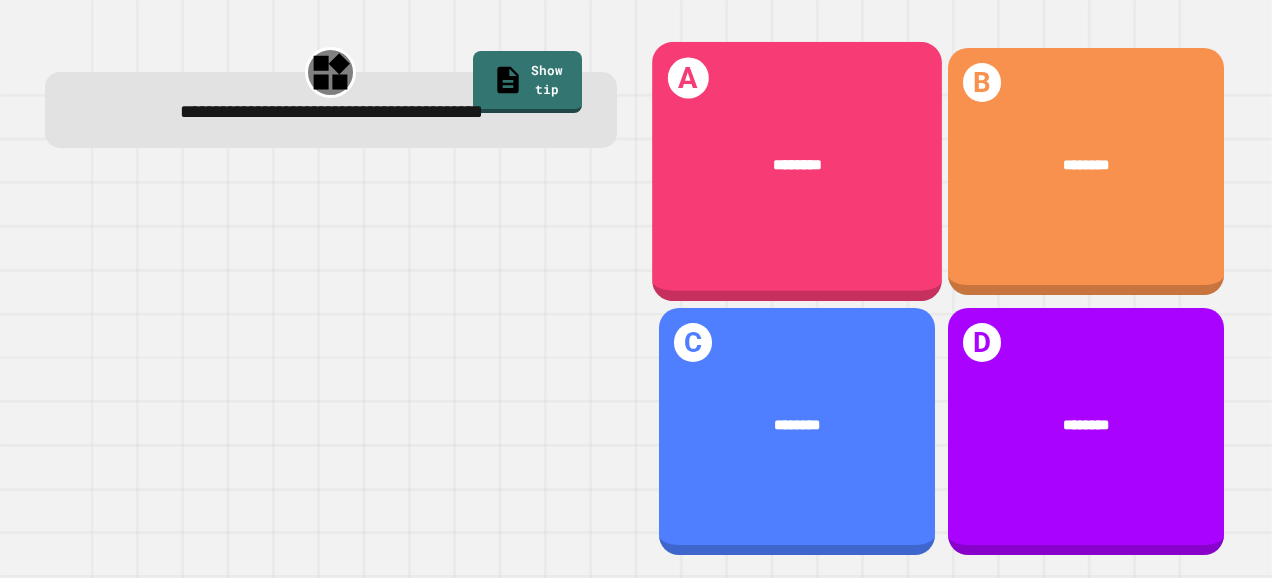 click on "A ********" at bounding box center [797, 172] 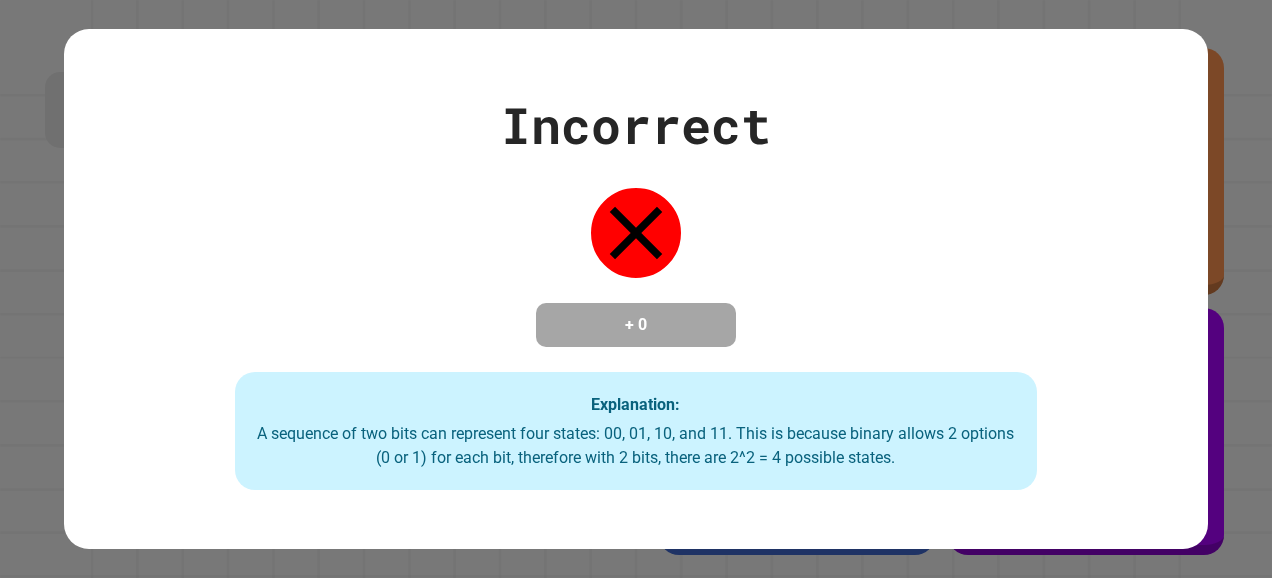 click on "Incorrect   + 0 Explanation:   A sequence of two bits can represent four states: 00, 01, 10, and 11. This is because binary allows 2 options (0 or 1) for each bit, therefore with 2 bits, there are 2^2 = 4 possible states." at bounding box center [636, 289] 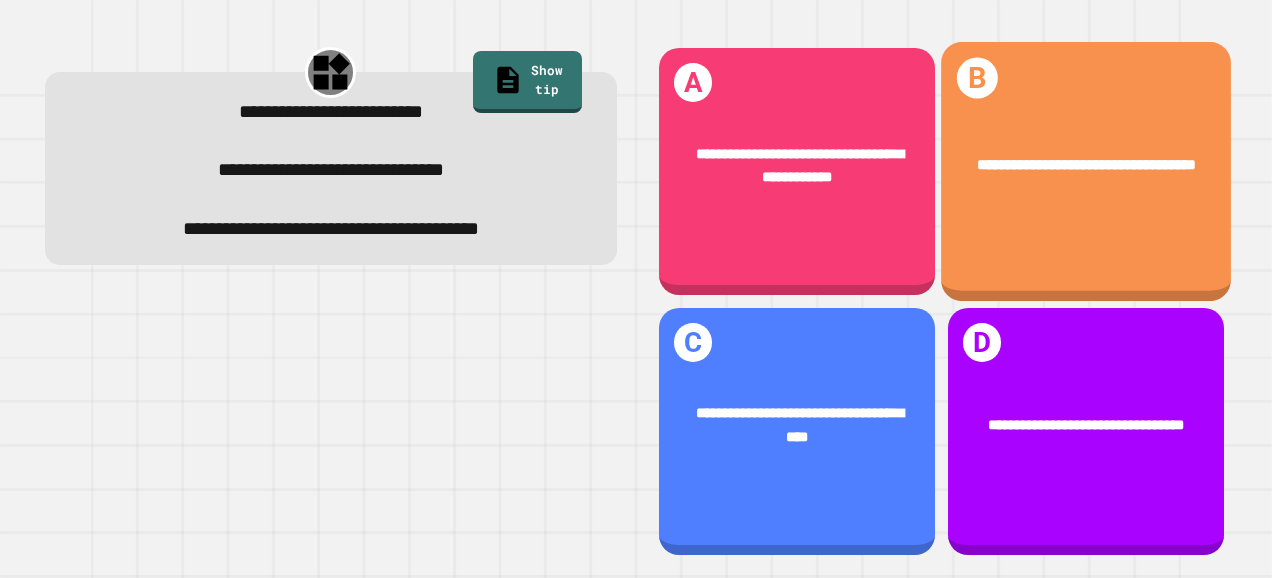click on "**********" at bounding box center [1086, 164] 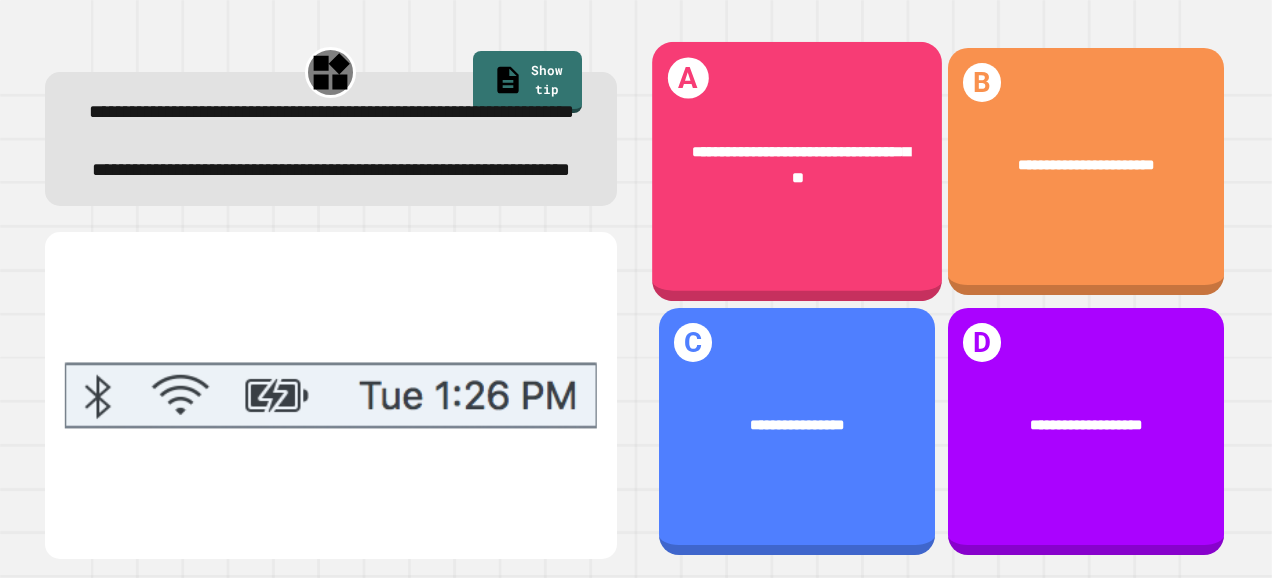 click on "**********" at bounding box center (800, 164) 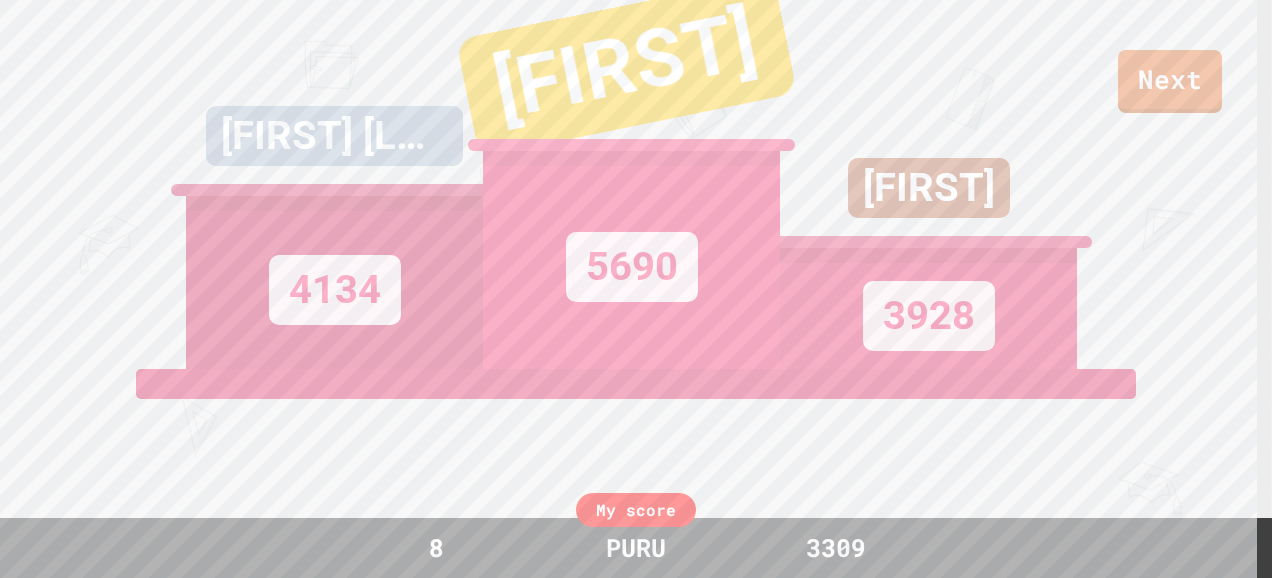 drag, startPoint x: 802, startPoint y: 67, endPoint x: 783, endPoint y: 128, distance: 63.89053 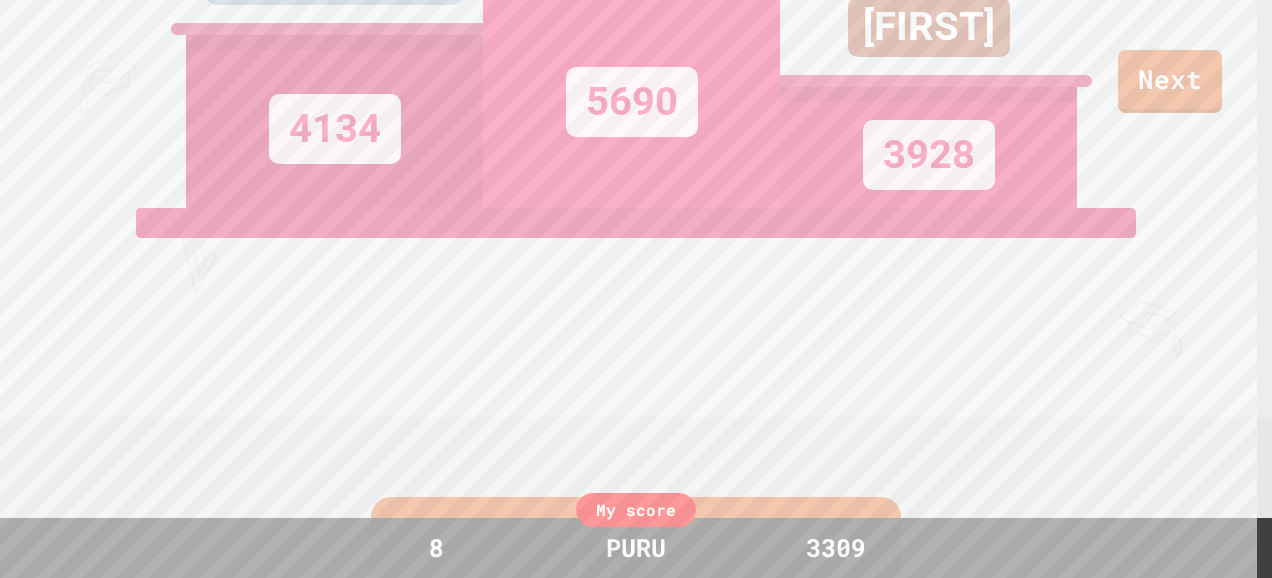 scroll, scrollTop: 0, scrollLeft: 0, axis: both 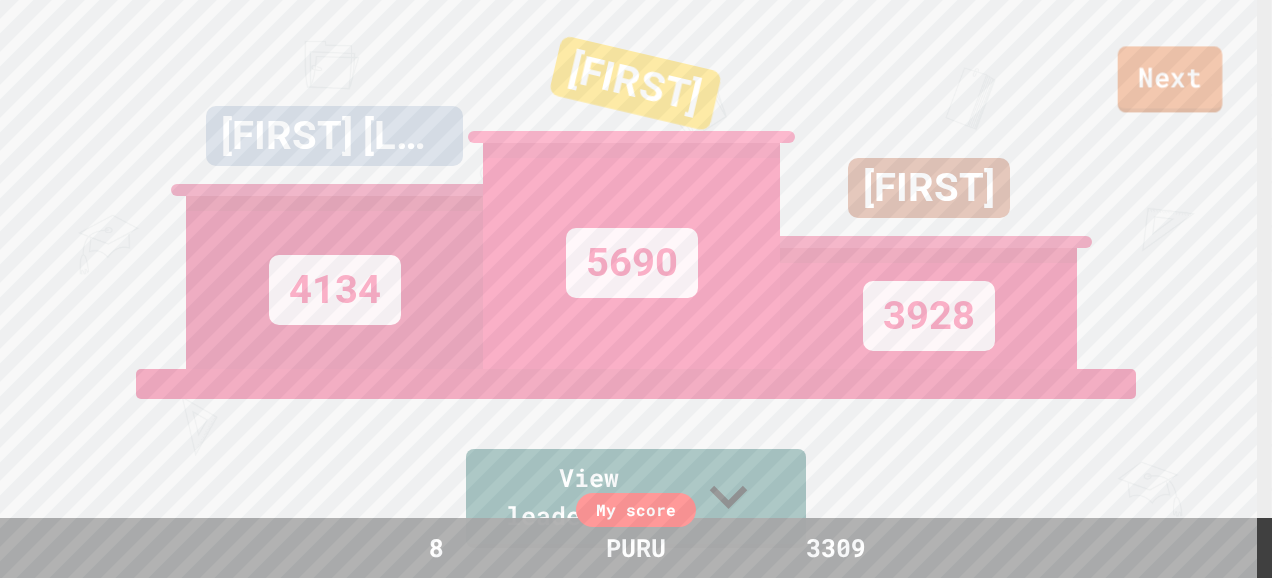 click on "Next" at bounding box center (1170, 79) 